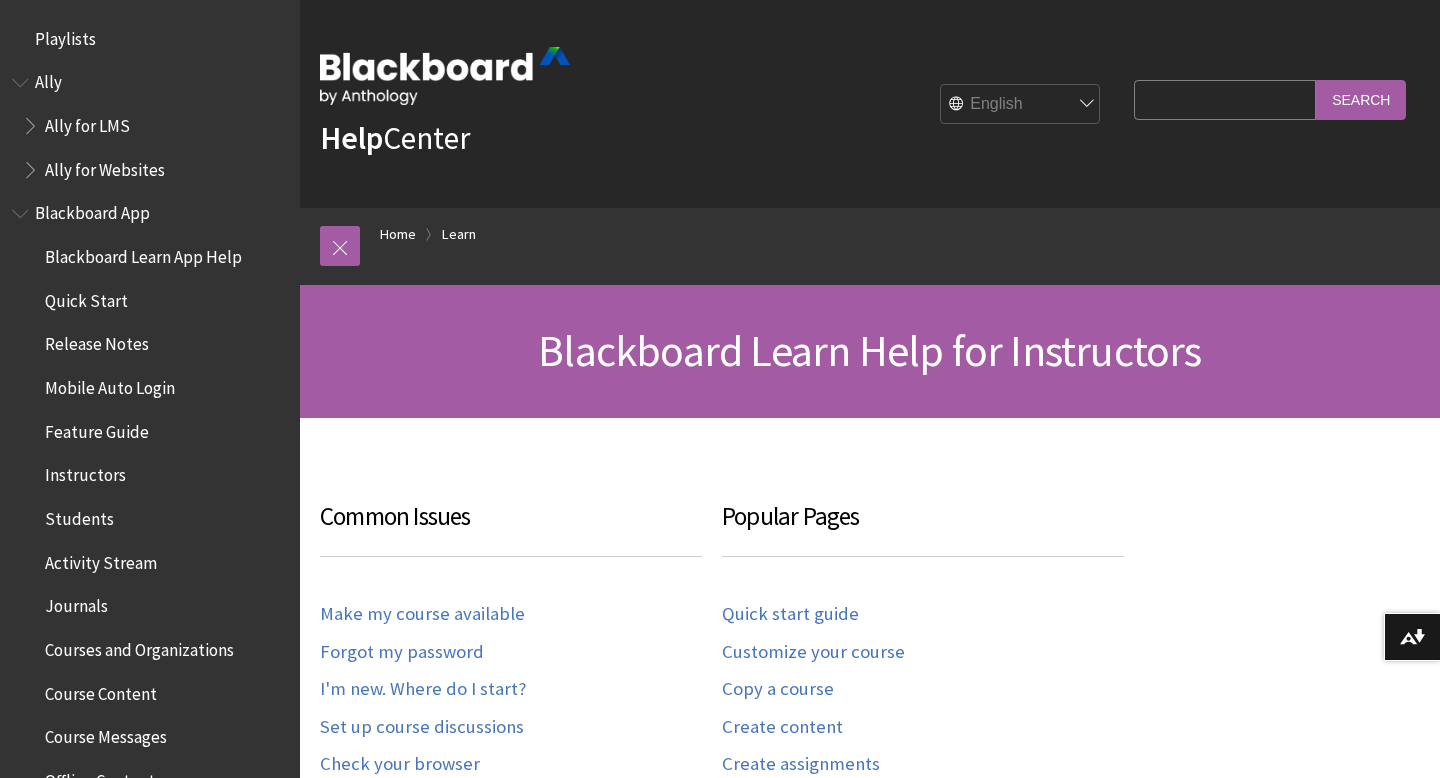 scroll, scrollTop: 0, scrollLeft: 0, axis: both 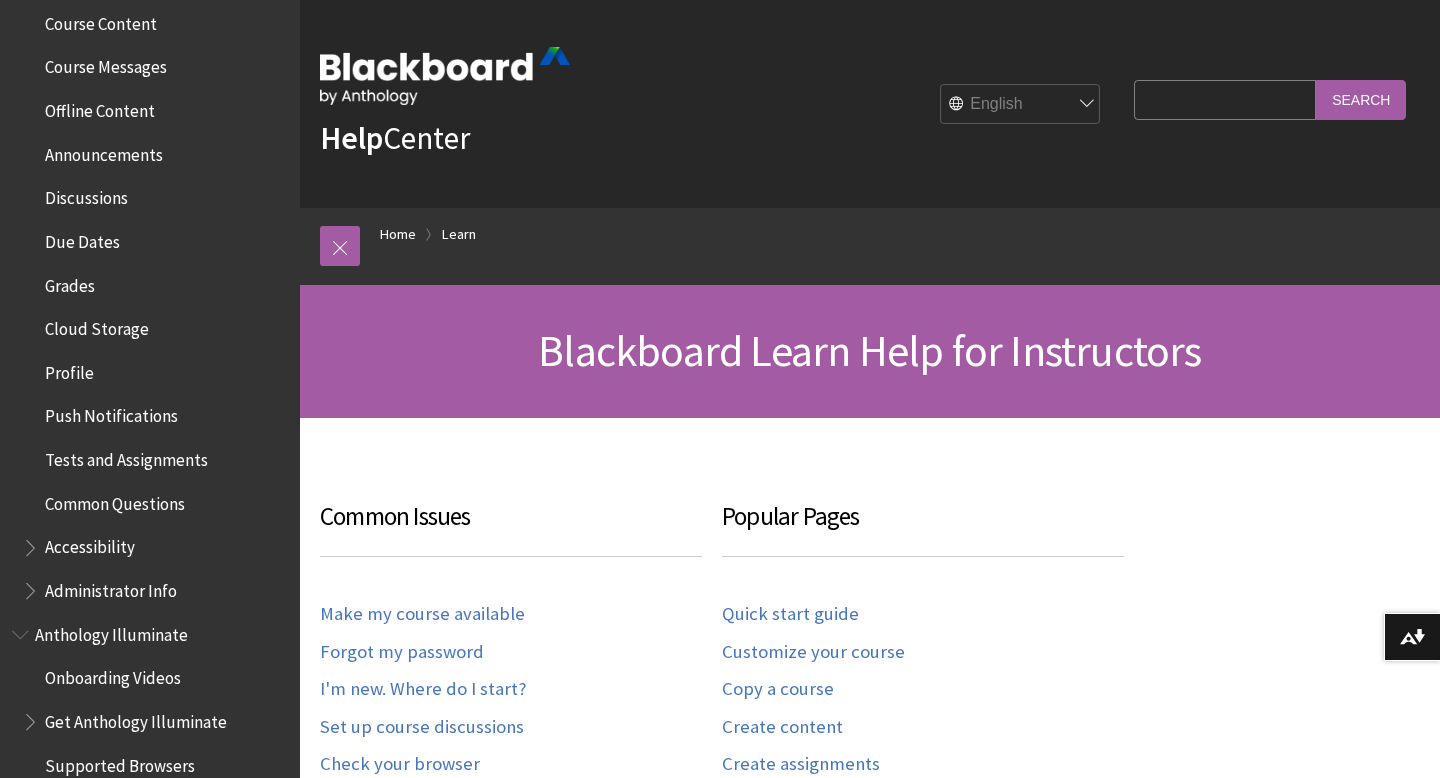 click on "Search Query" at bounding box center (1225, 99) 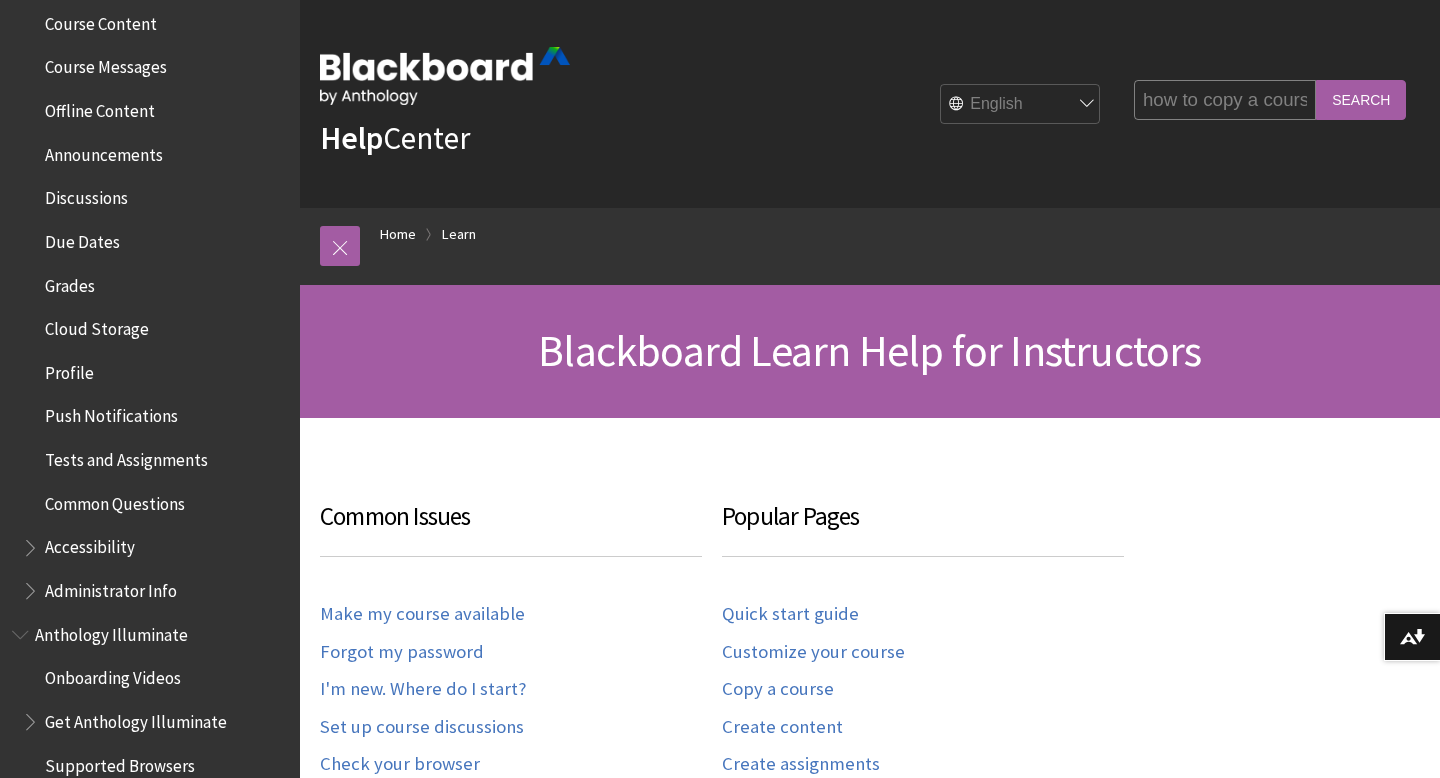 scroll, scrollTop: 0, scrollLeft: 0, axis: both 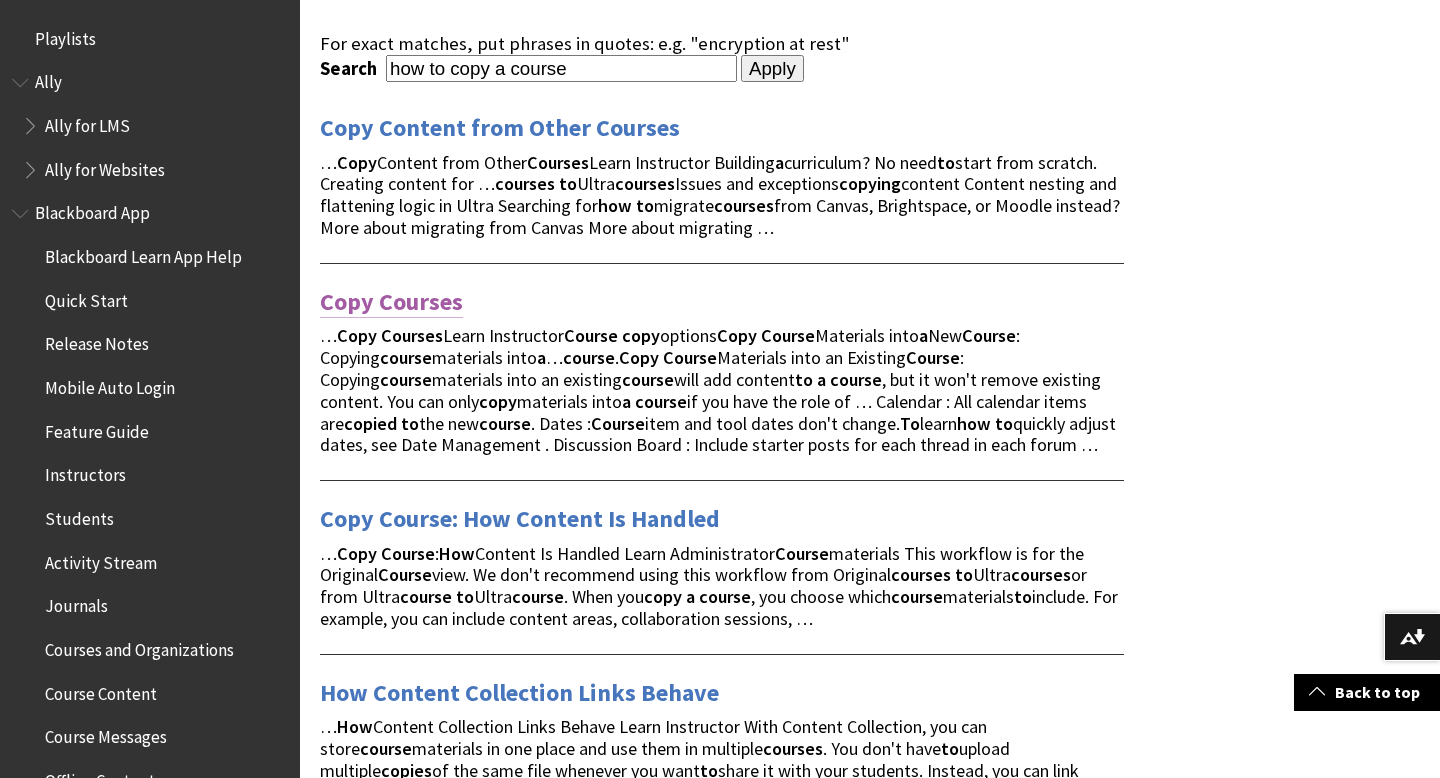 click on "Copy Courses" at bounding box center [391, 302] 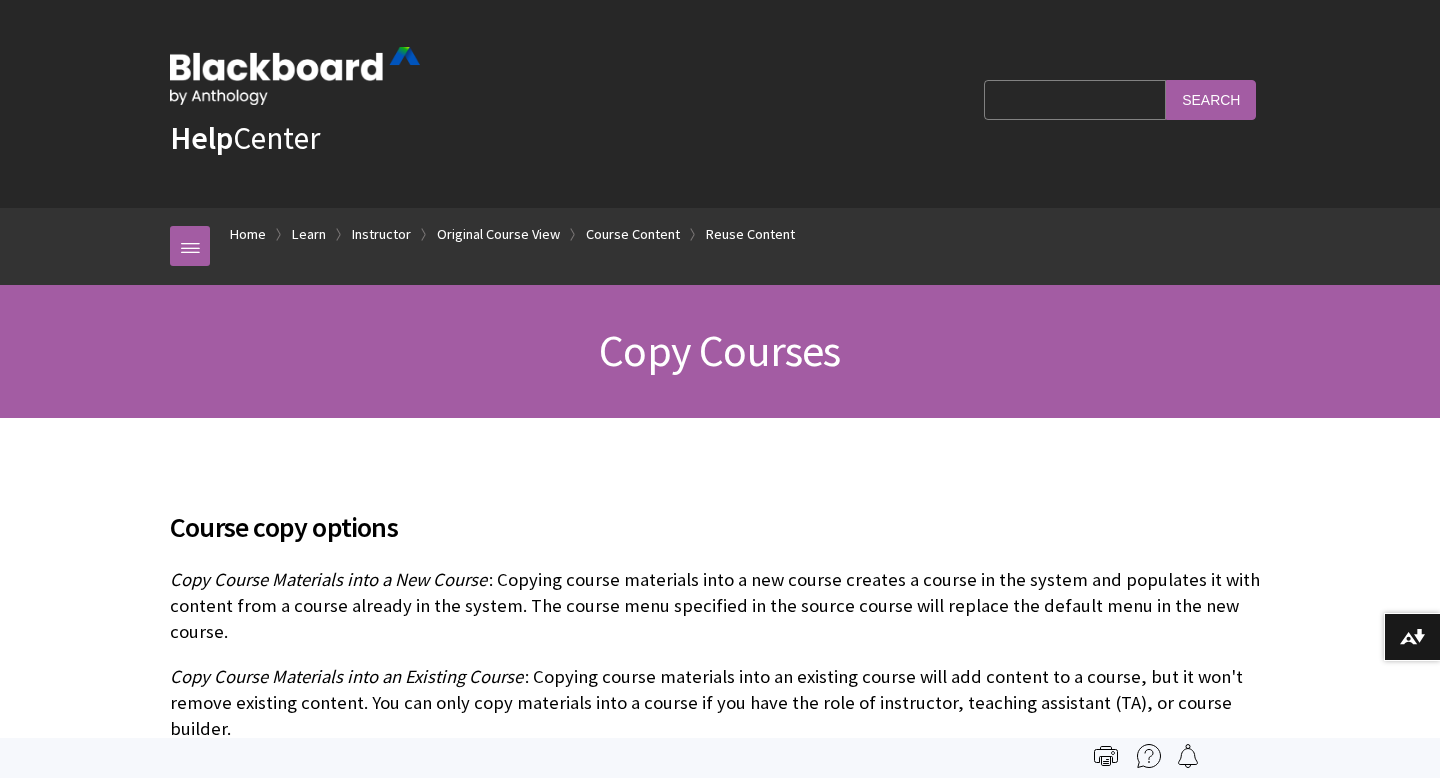 scroll, scrollTop: 115, scrollLeft: 0, axis: vertical 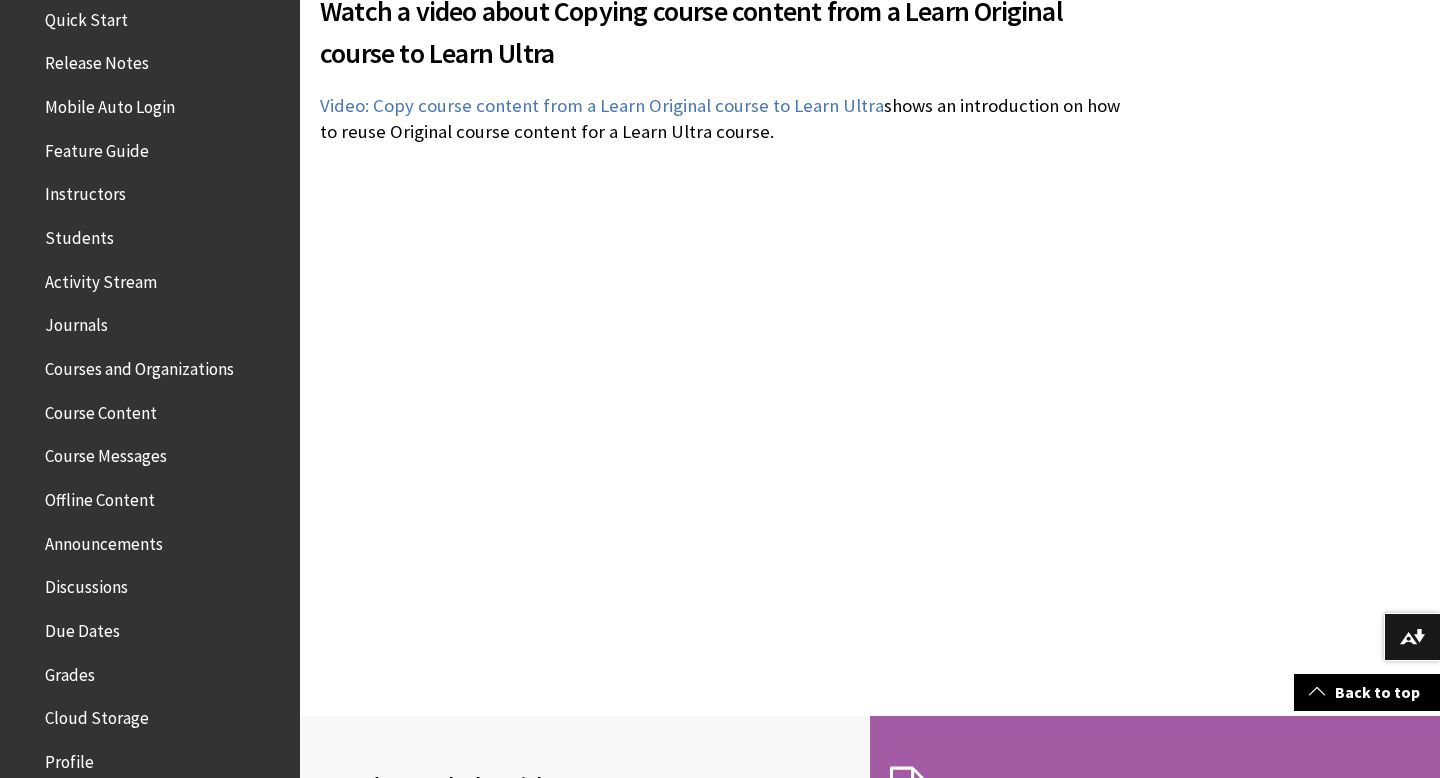 click on "Course Content" at bounding box center (101, 409) 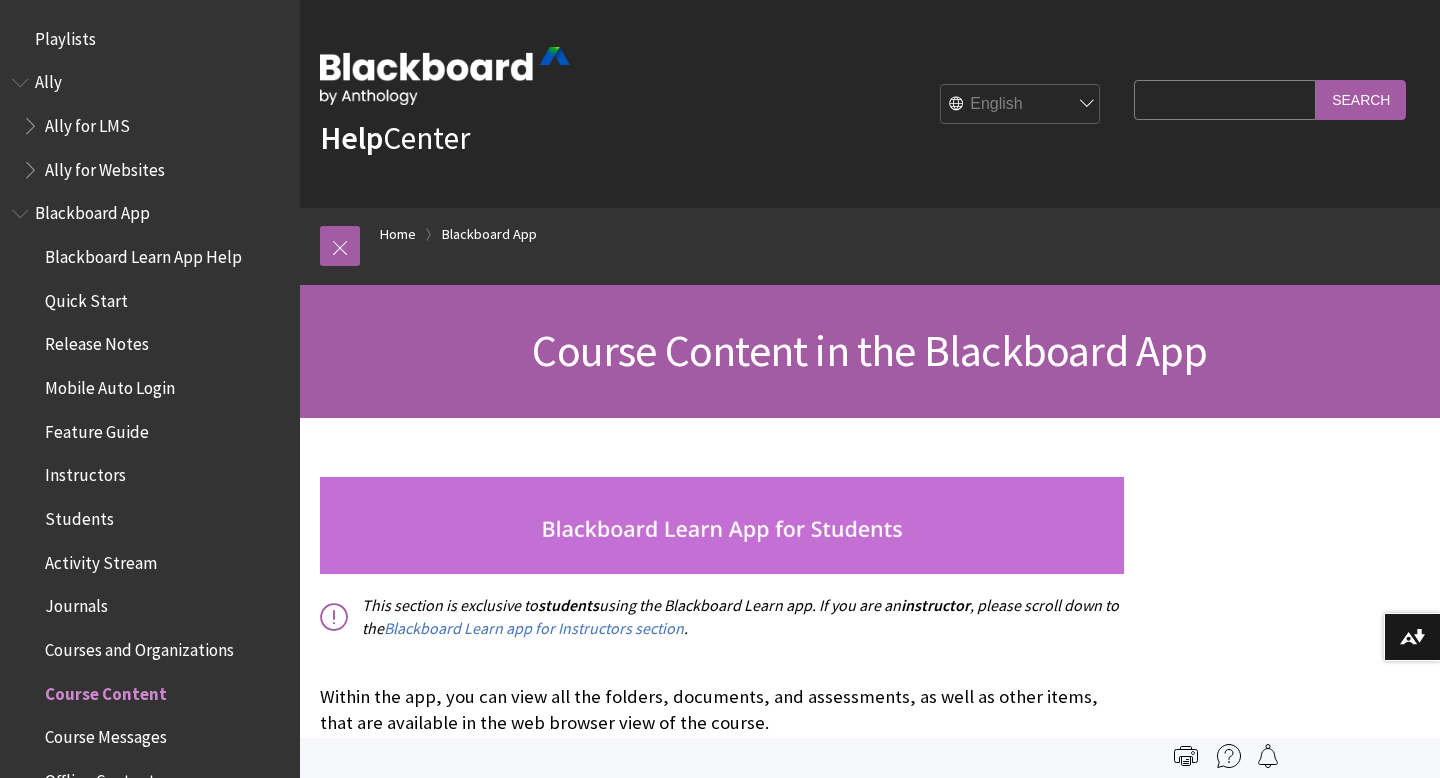 scroll, scrollTop: 0, scrollLeft: 0, axis: both 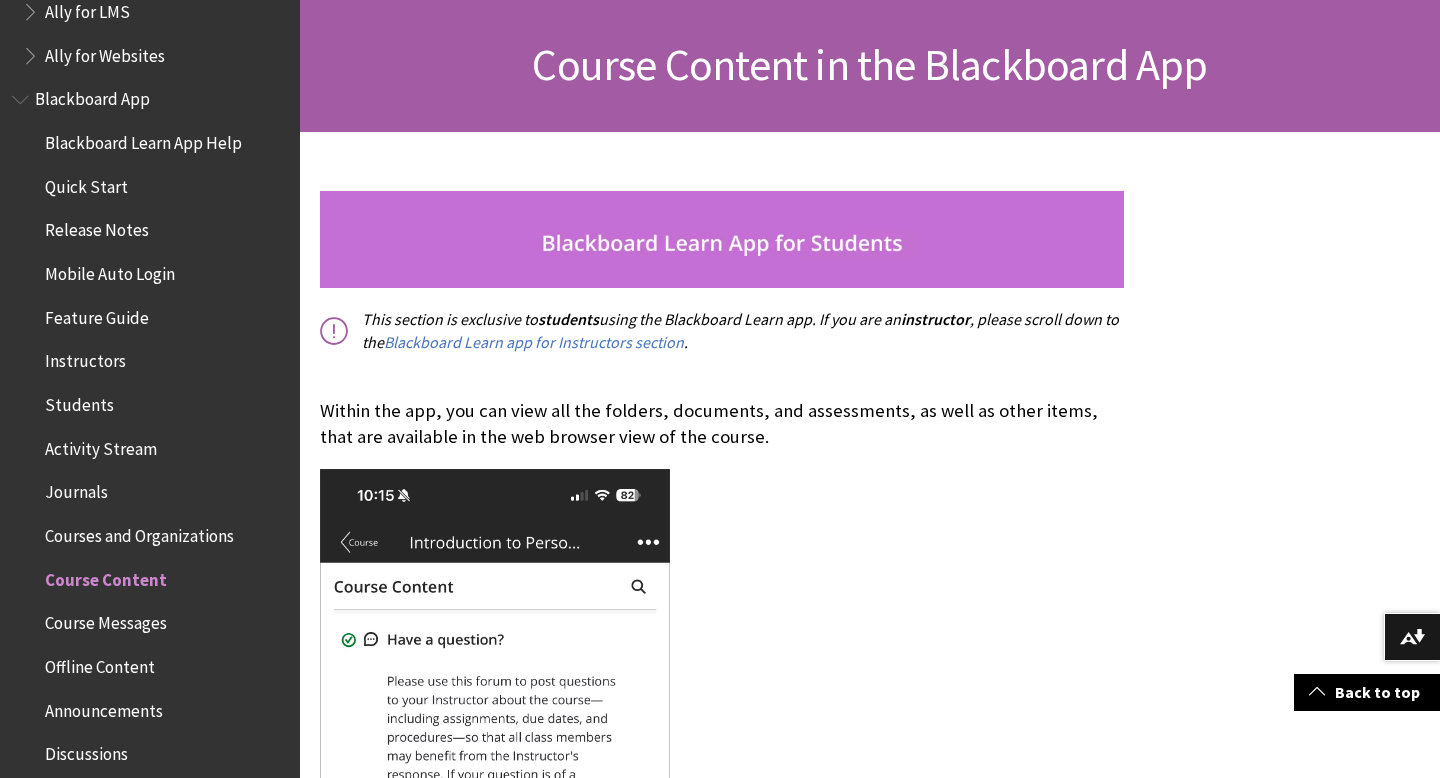 click on "Instructors" at bounding box center [85, 358] 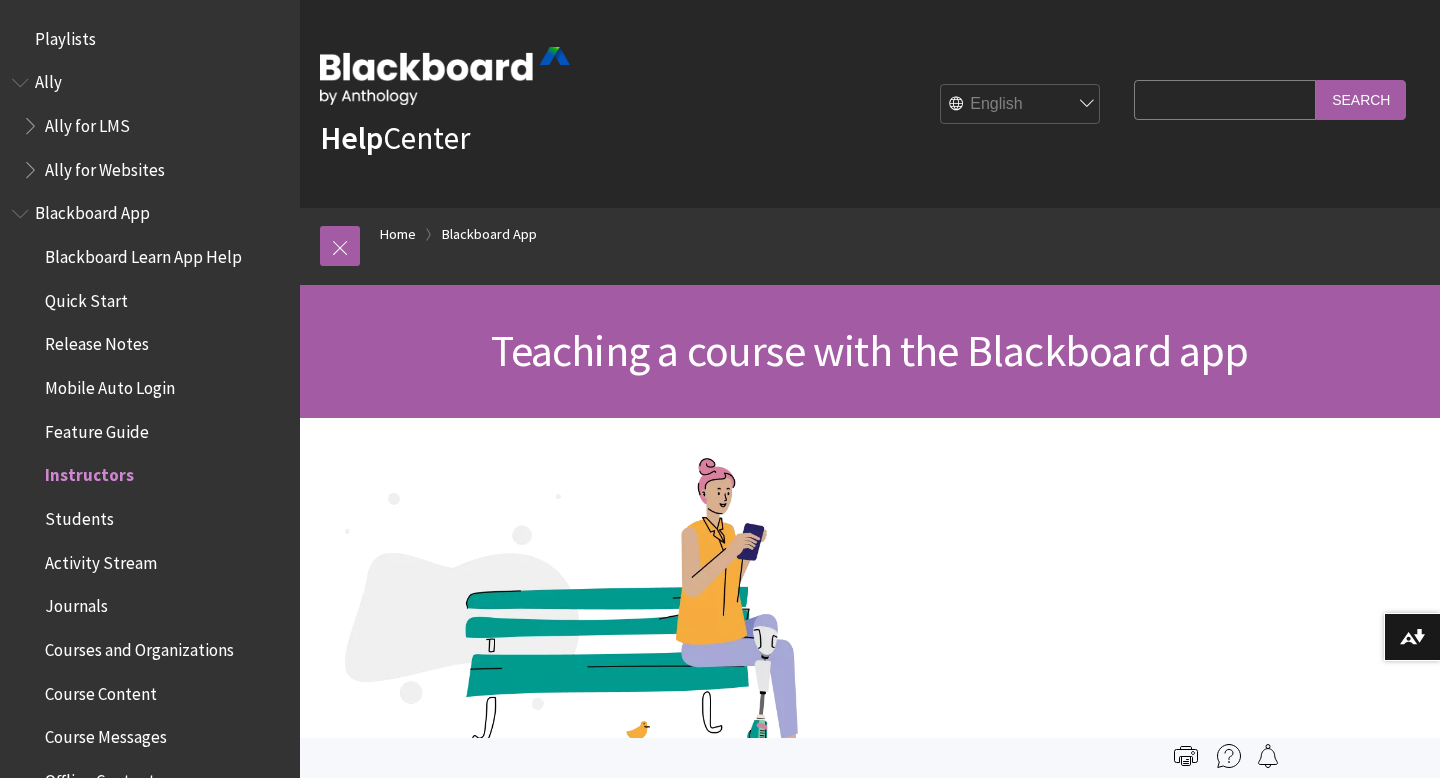 scroll, scrollTop: 0, scrollLeft: 0, axis: both 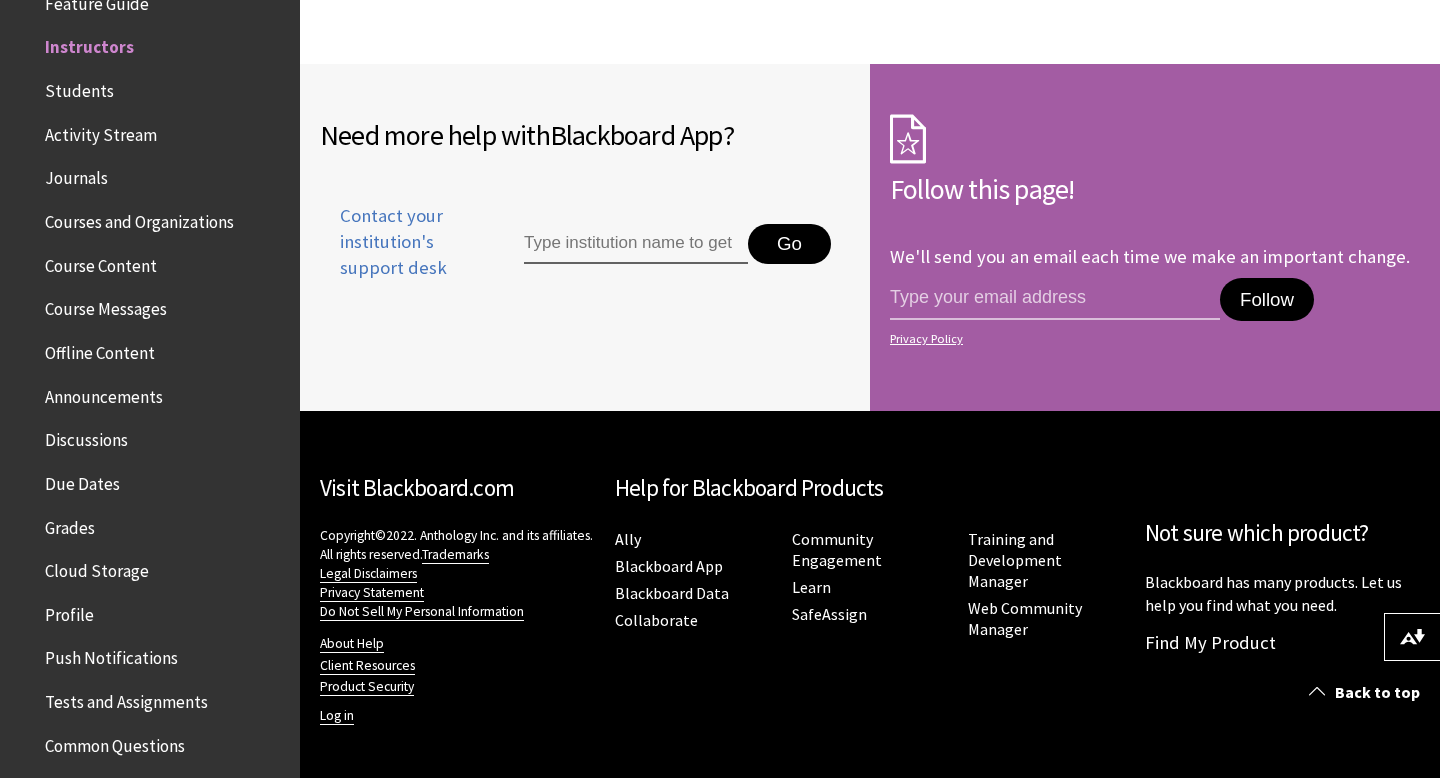 click on "Course Content" at bounding box center [101, 262] 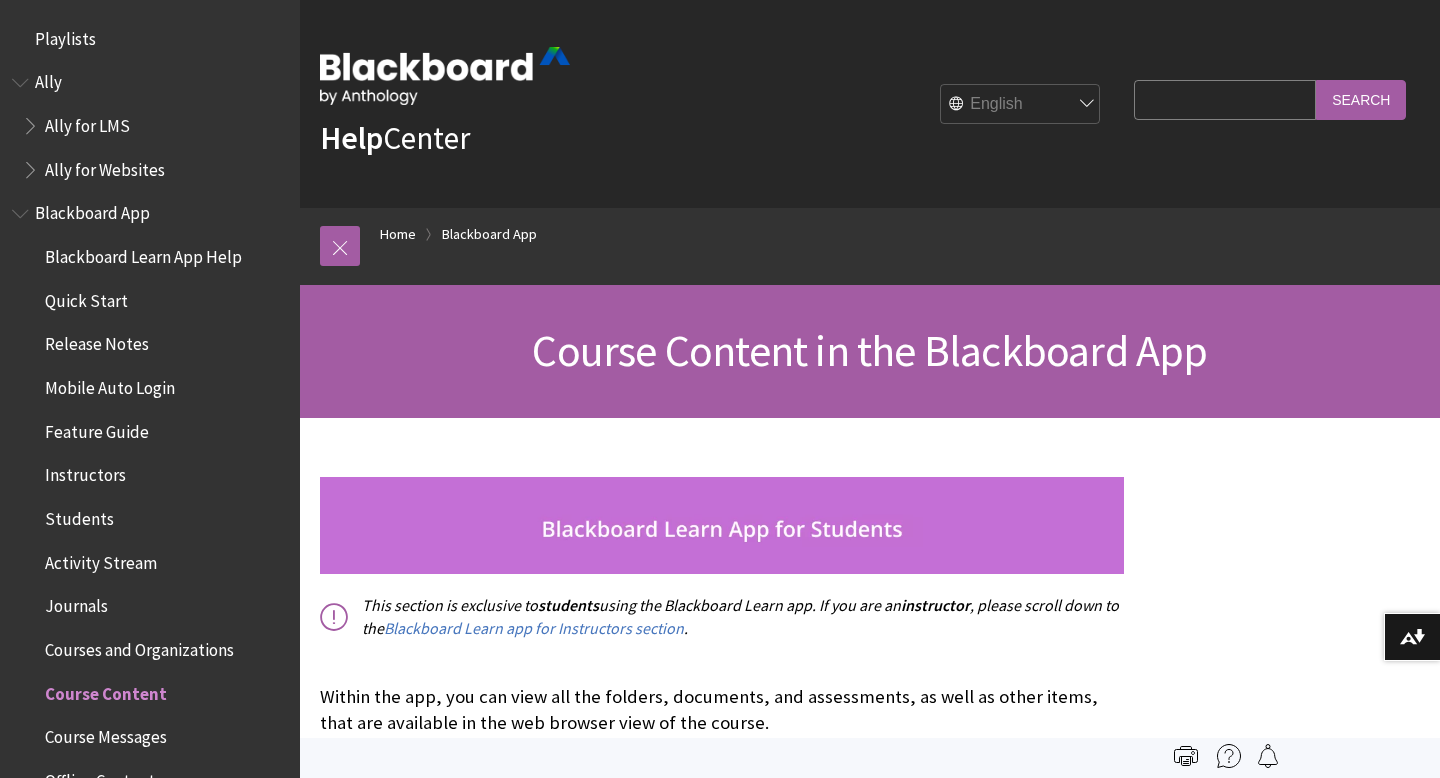 scroll, scrollTop: 0, scrollLeft: 0, axis: both 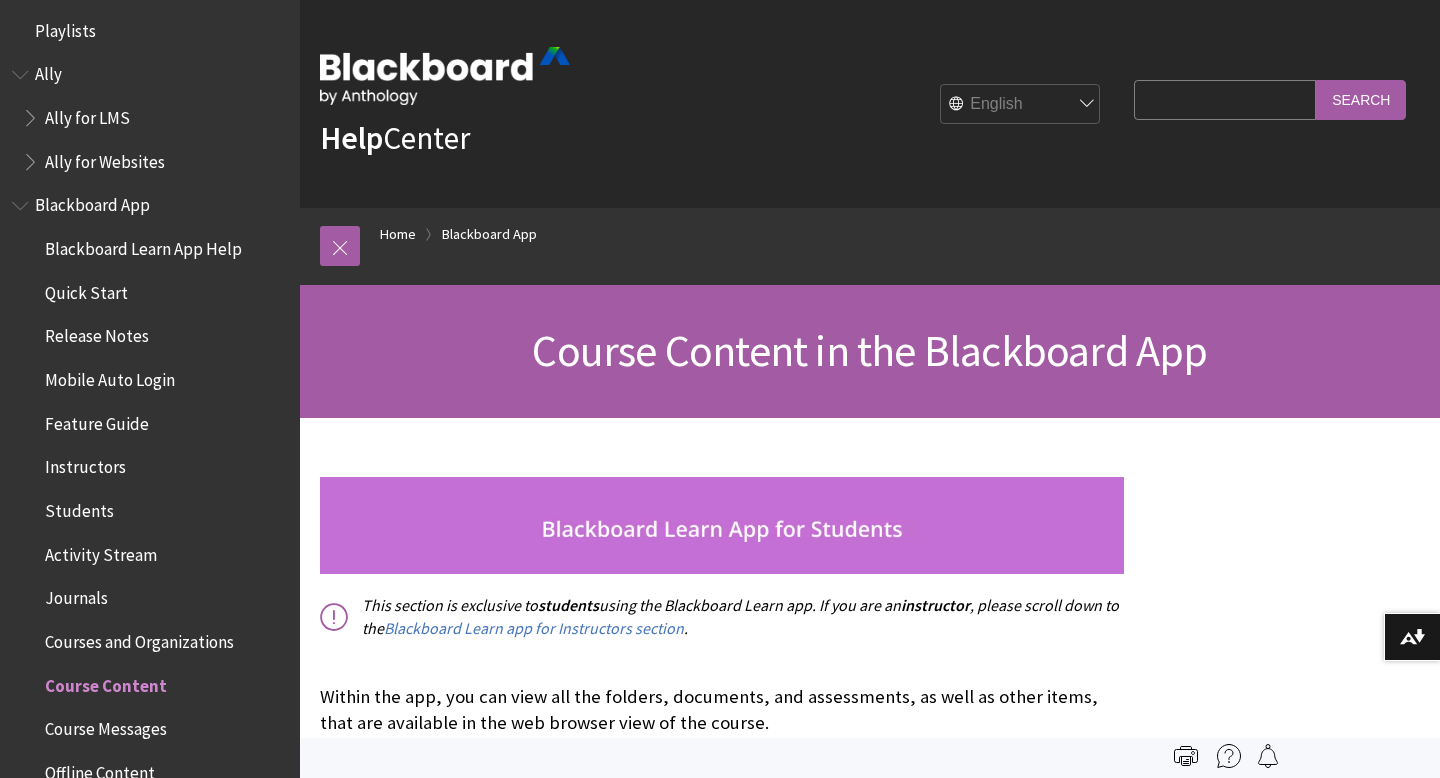 click on "Search Query" at bounding box center (1225, 99) 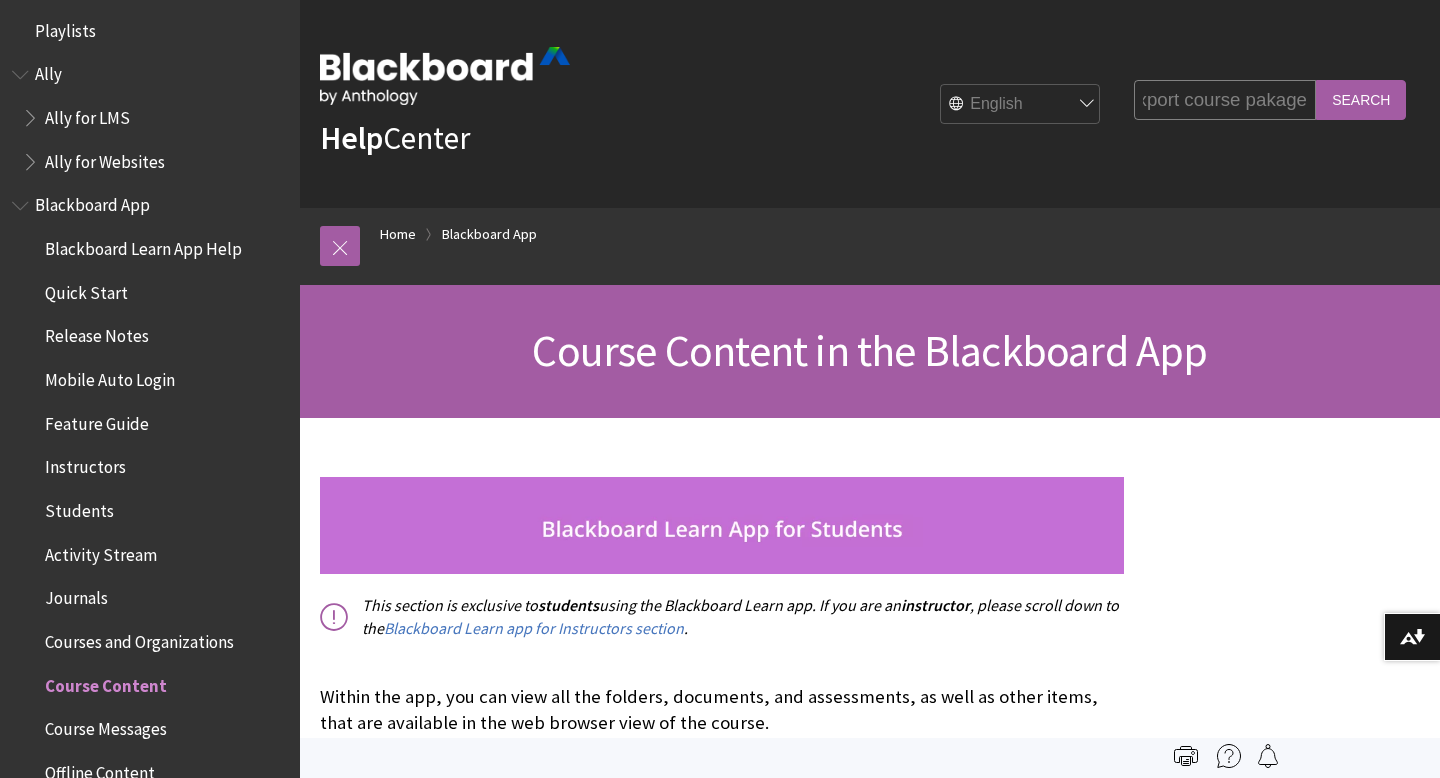 scroll, scrollTop: 0, scrollLeft: 89, axis: horizontal 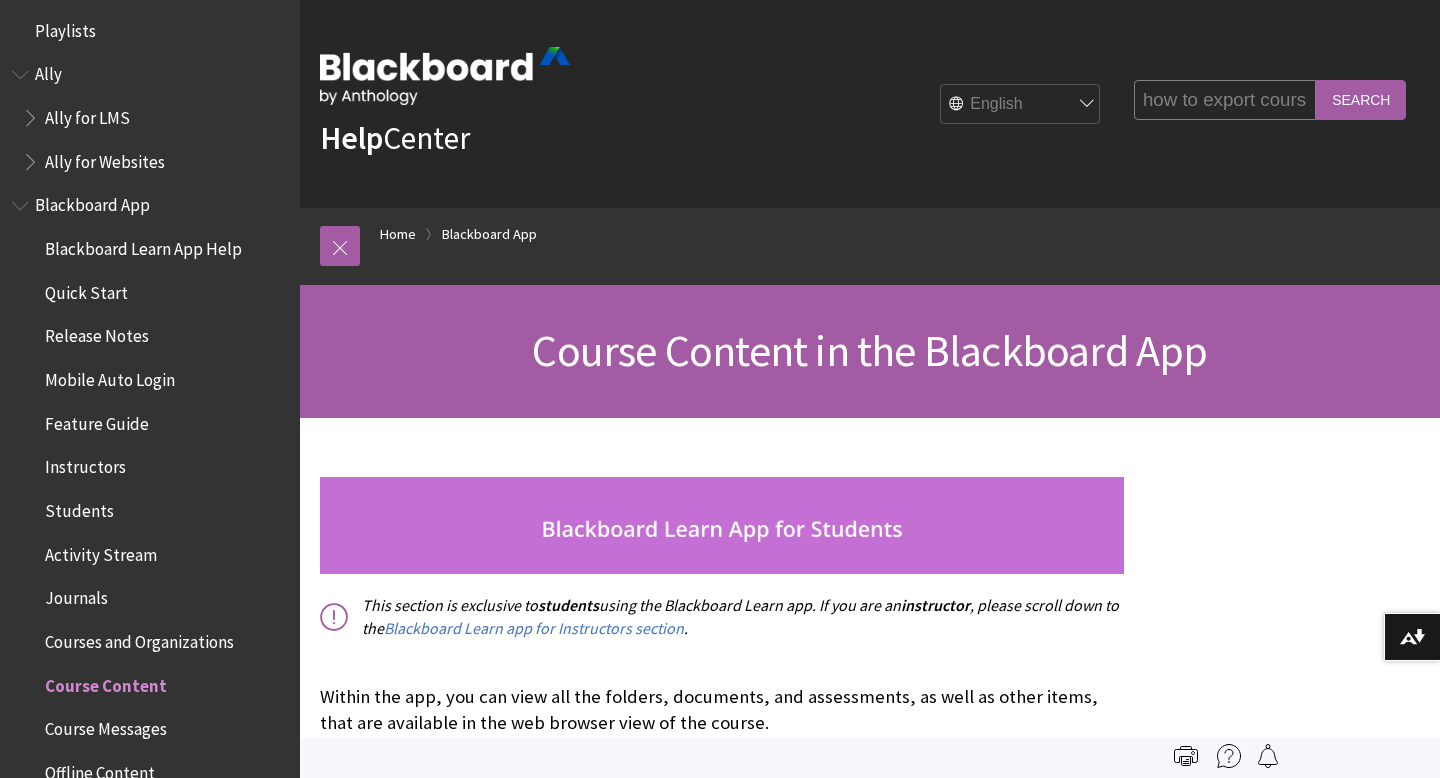 click on "Search" at bounding box center [1361, 99] 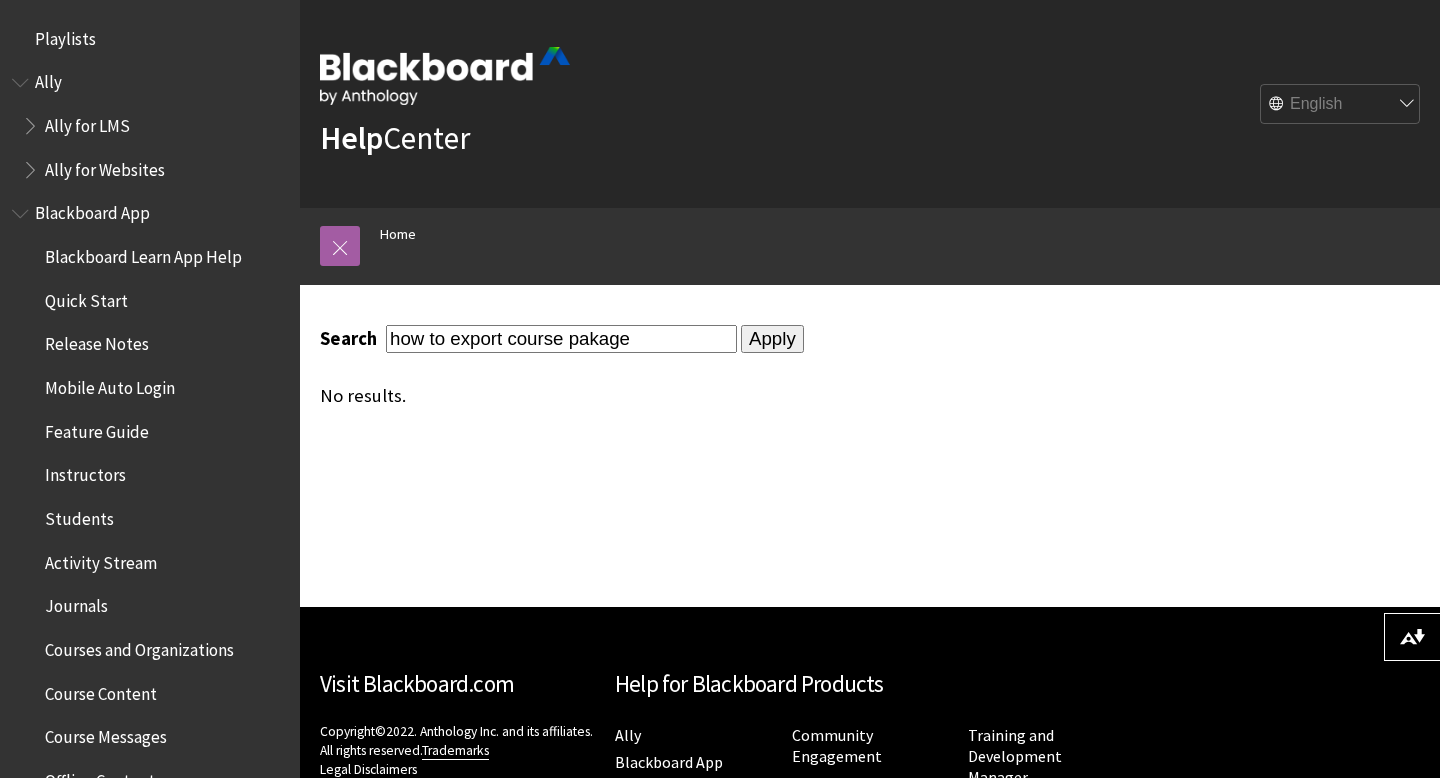 scroll, scrollTop: 0, scrollLeft: 0, axis: both 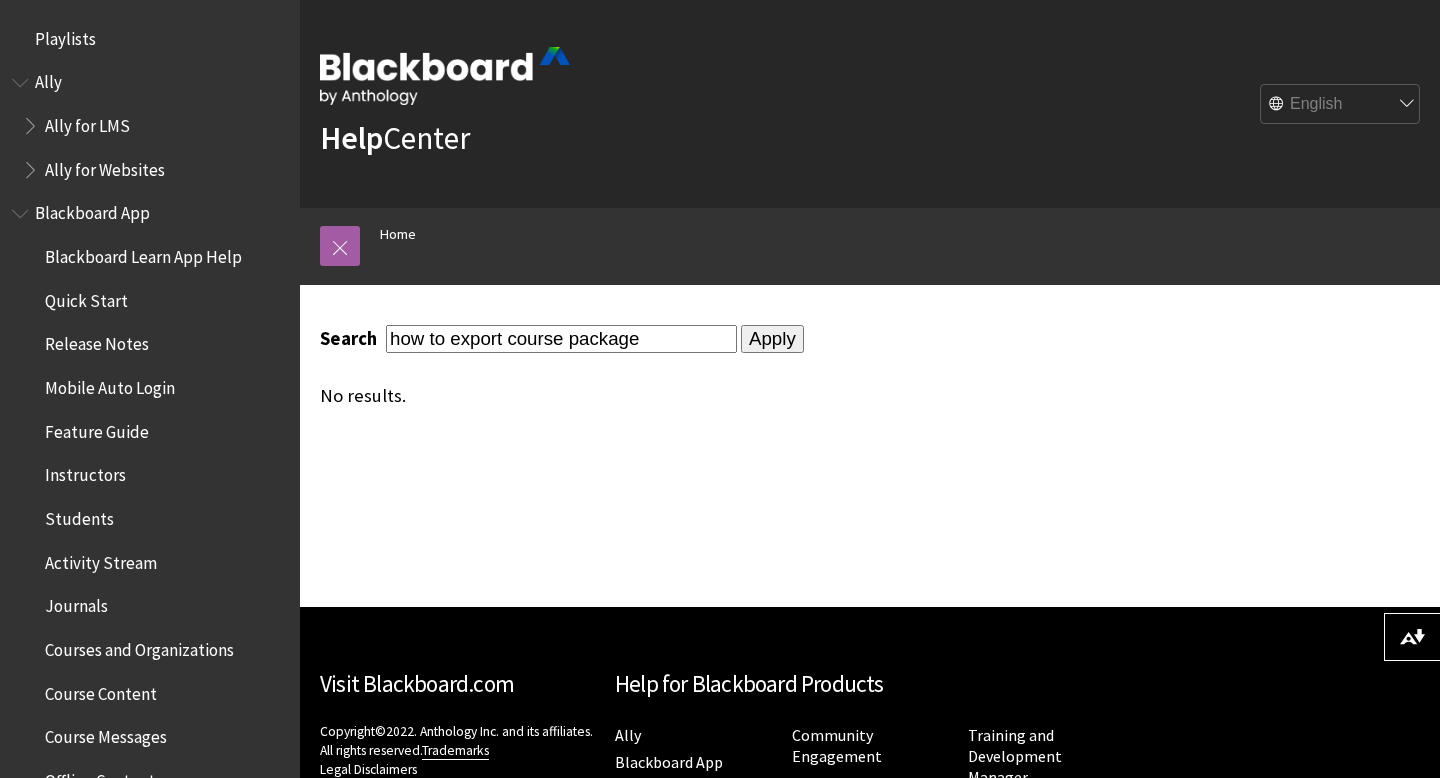 type on "how to export course package" 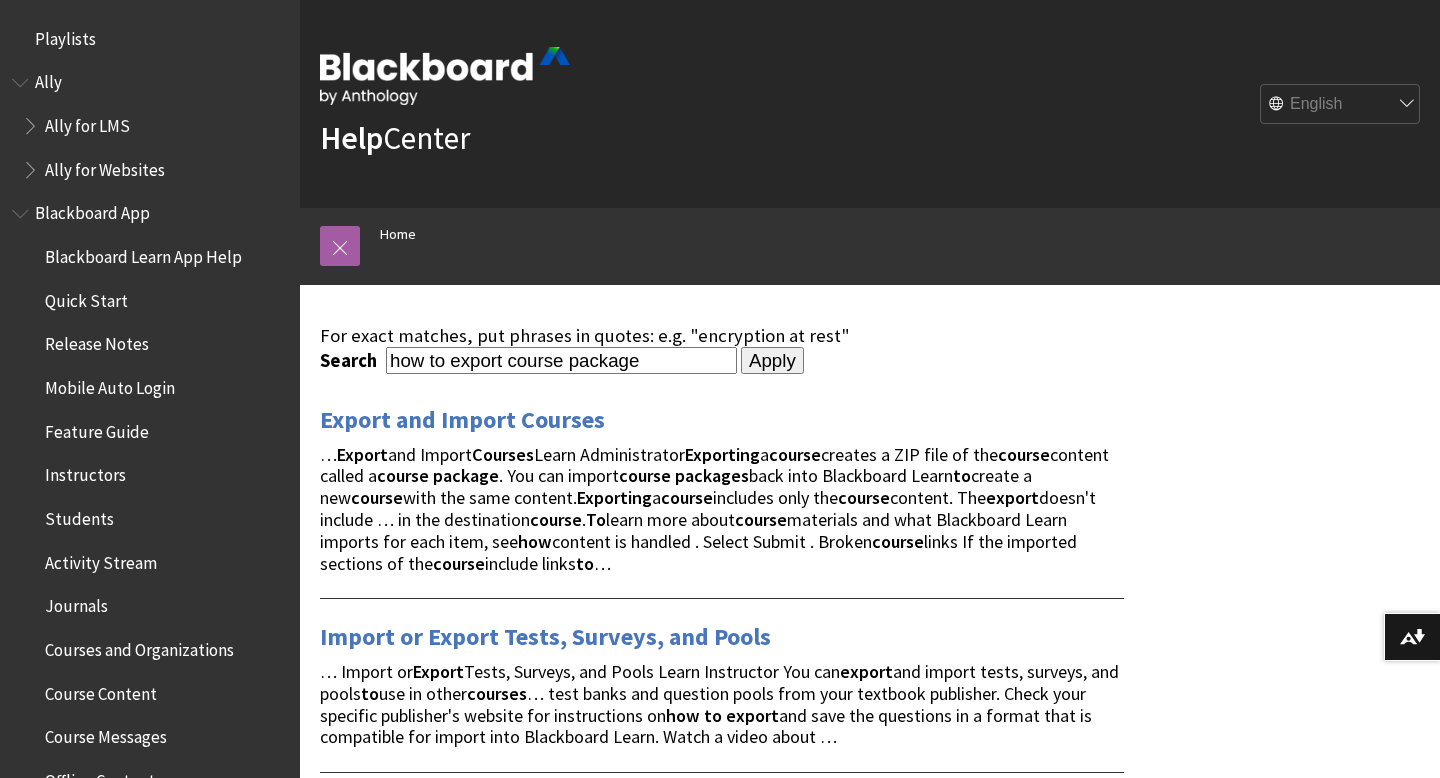 scroll, scrollTop: 0, scrollLeft: 0, axis: both 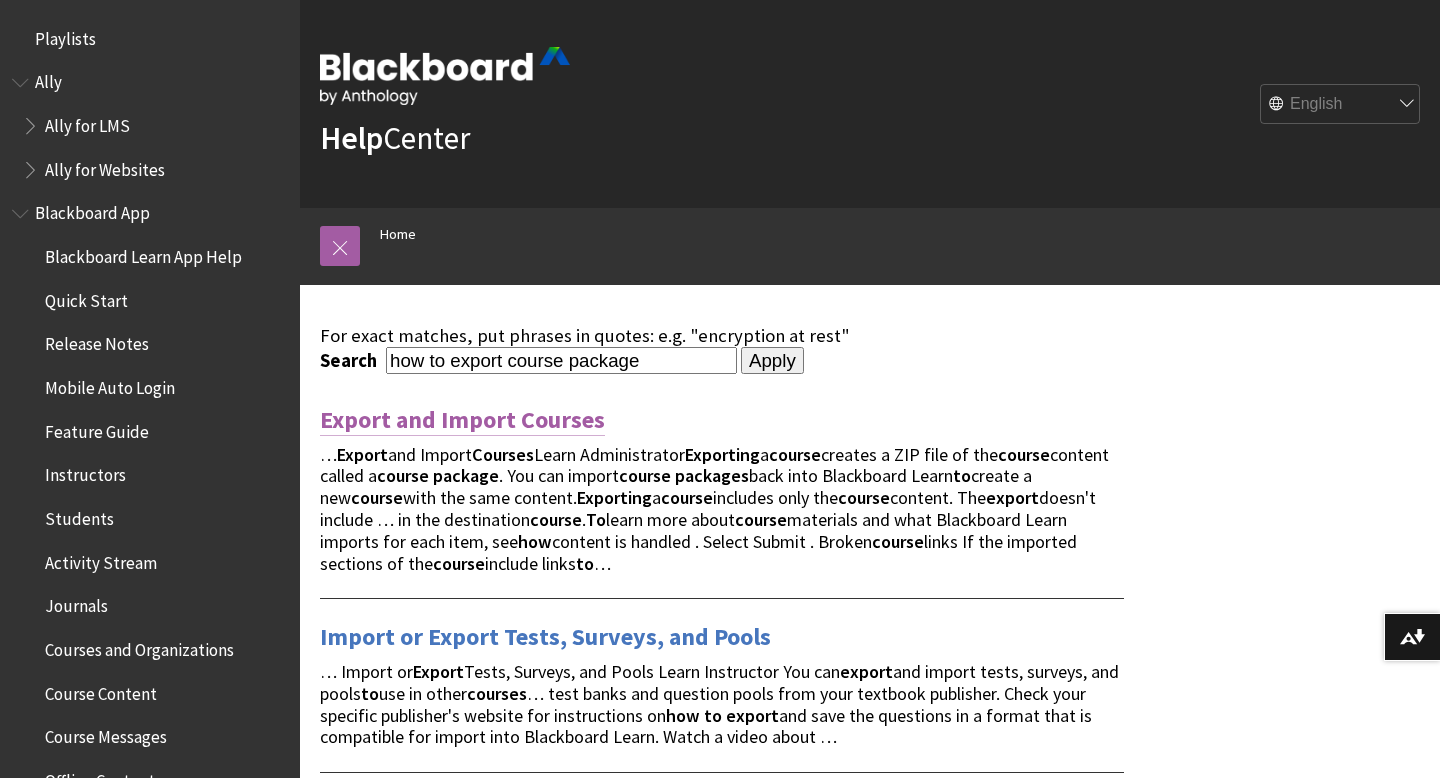 click on "Export and Import Courses" at bounding box center [462, 420] 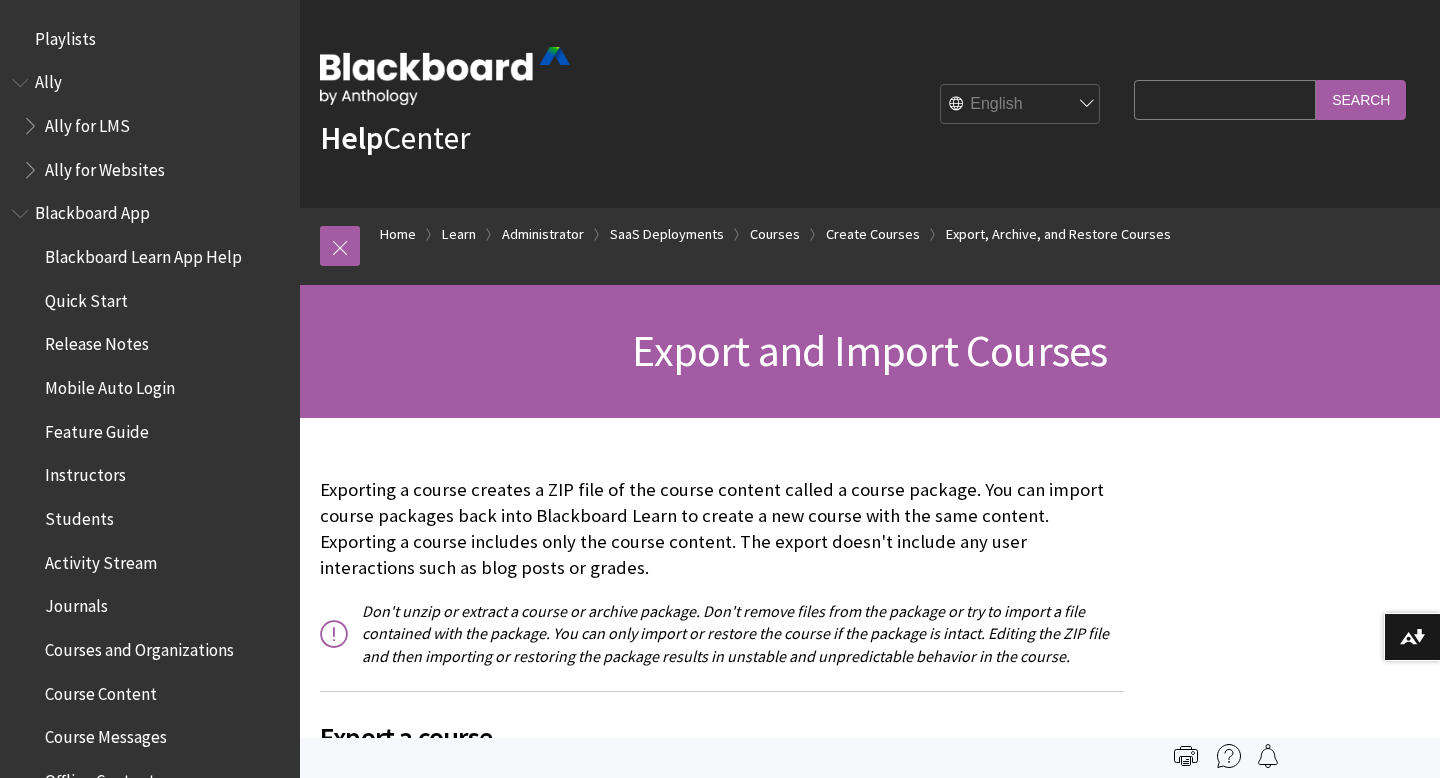 scroll, scrollTop: 0, scrollLeft: 0, axis: both 